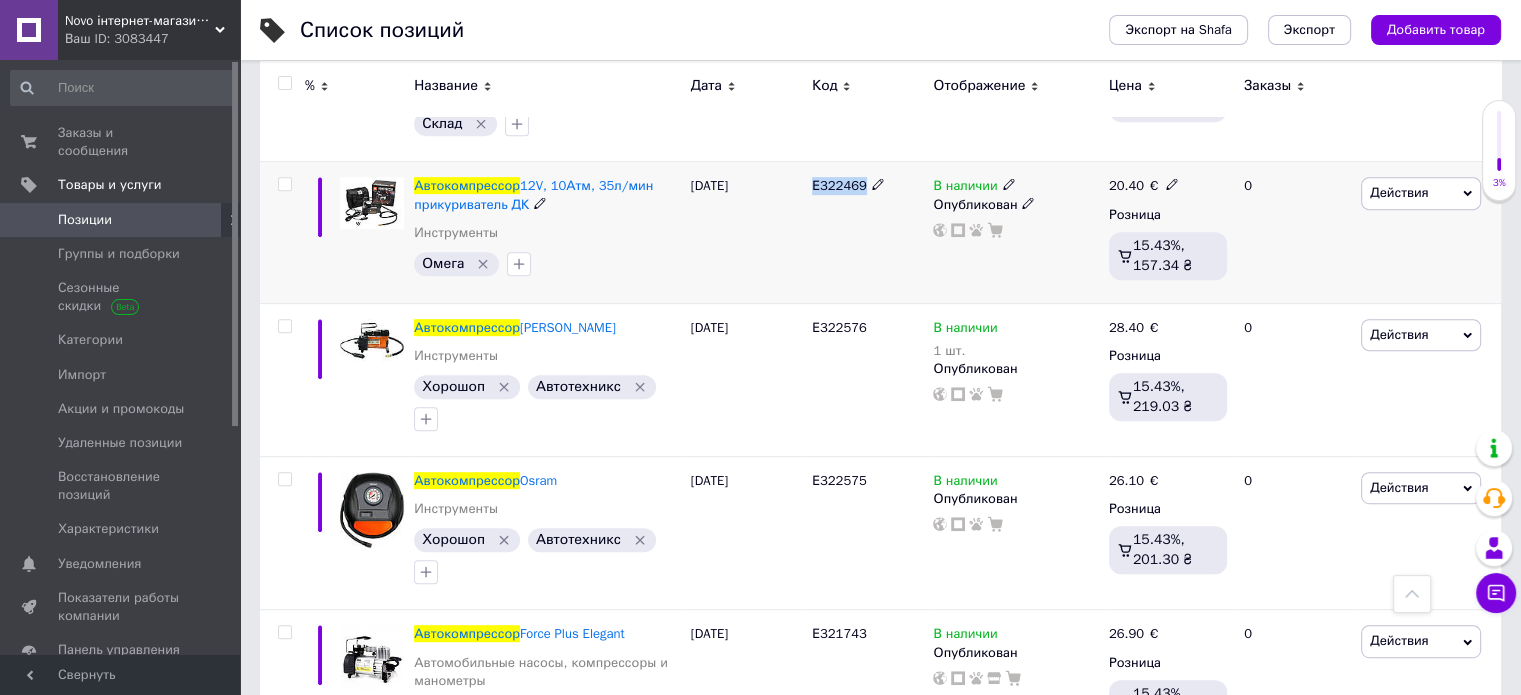scroll, scrollTop: 900, scrollLeft: 0, axis: vertical 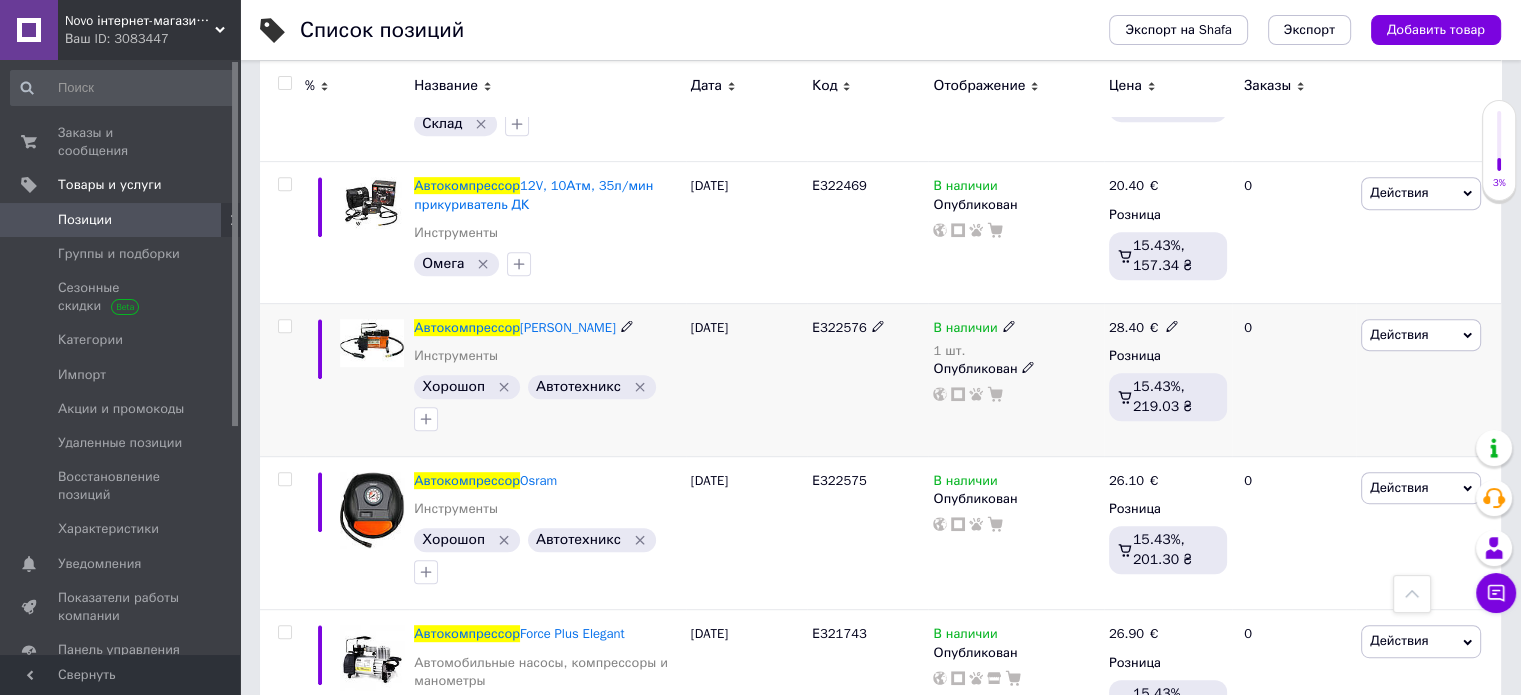 click on "Е322576" at bounding box center (839, 327) 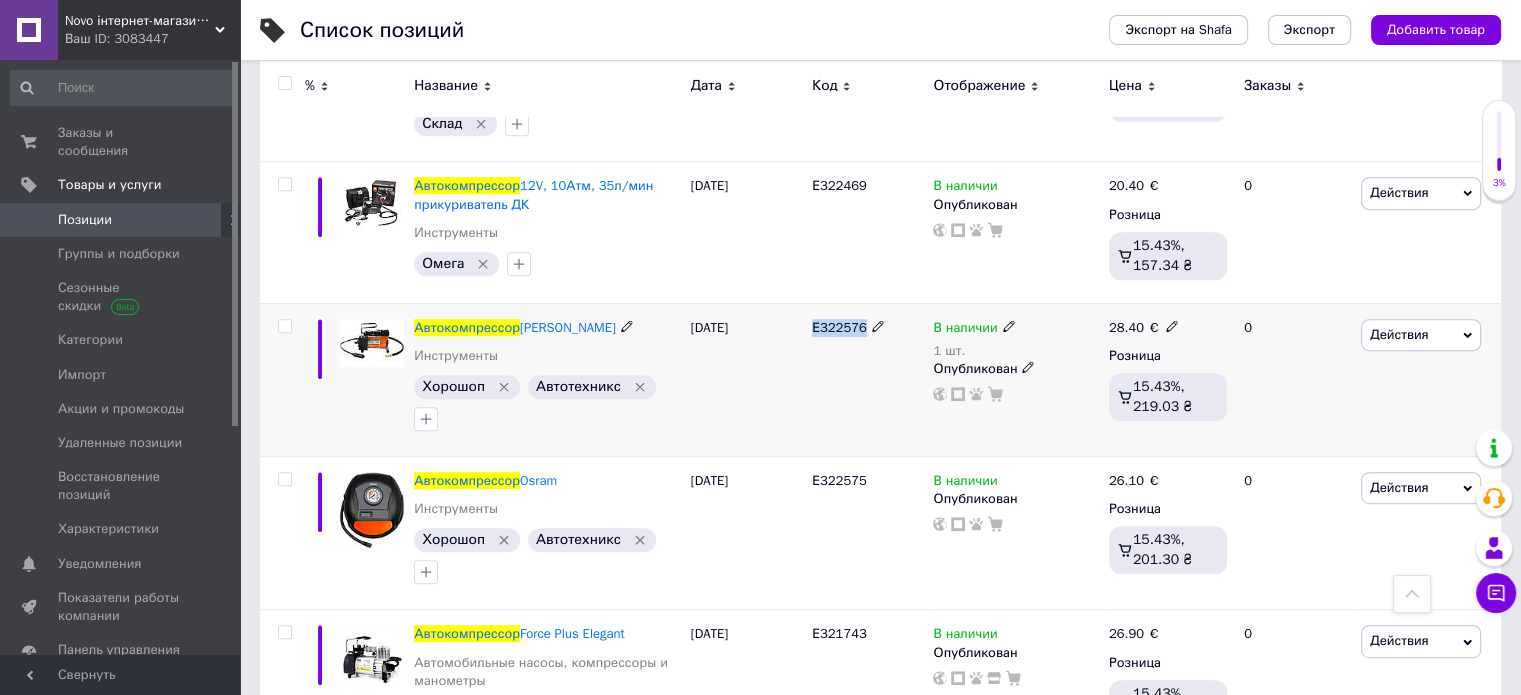 click on "Е322576" at bounding box center [839, 327] 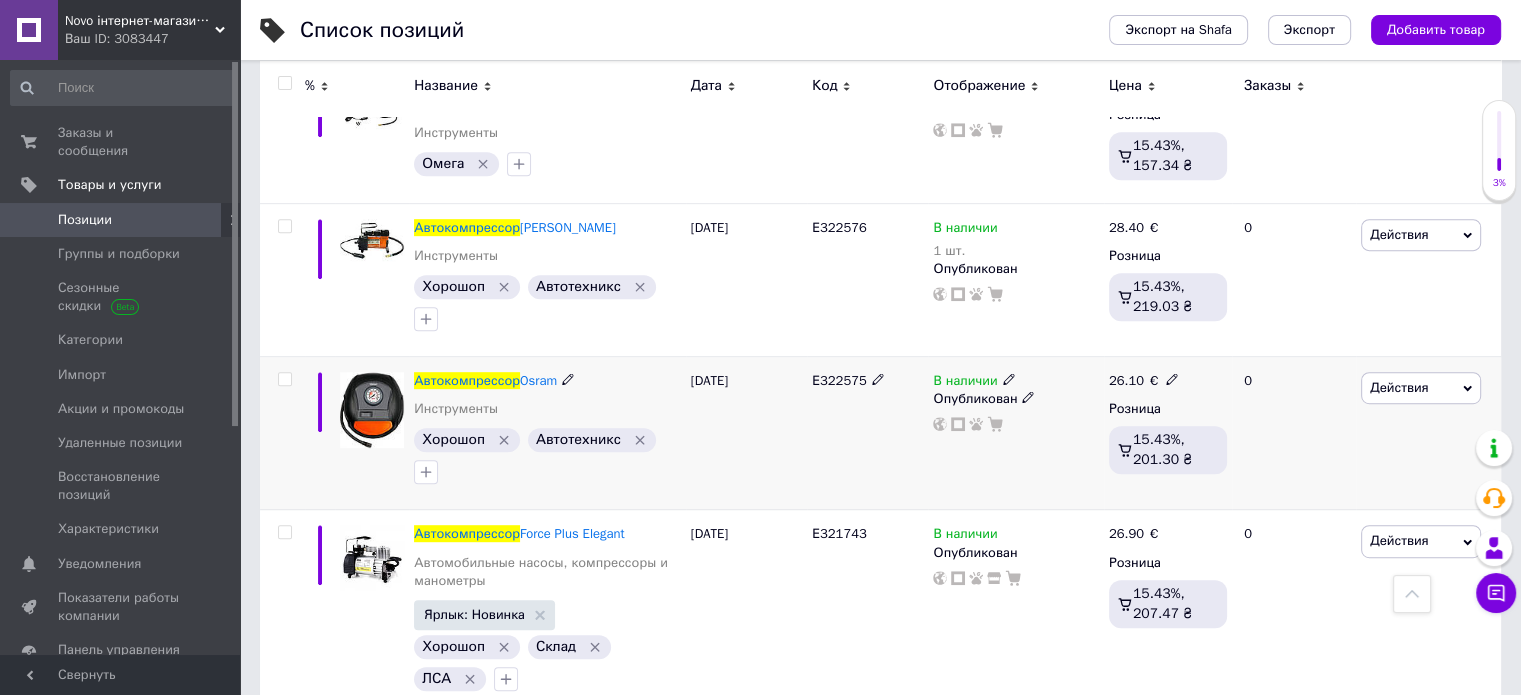 click on "Е322575" at bounding box center [839, 380] 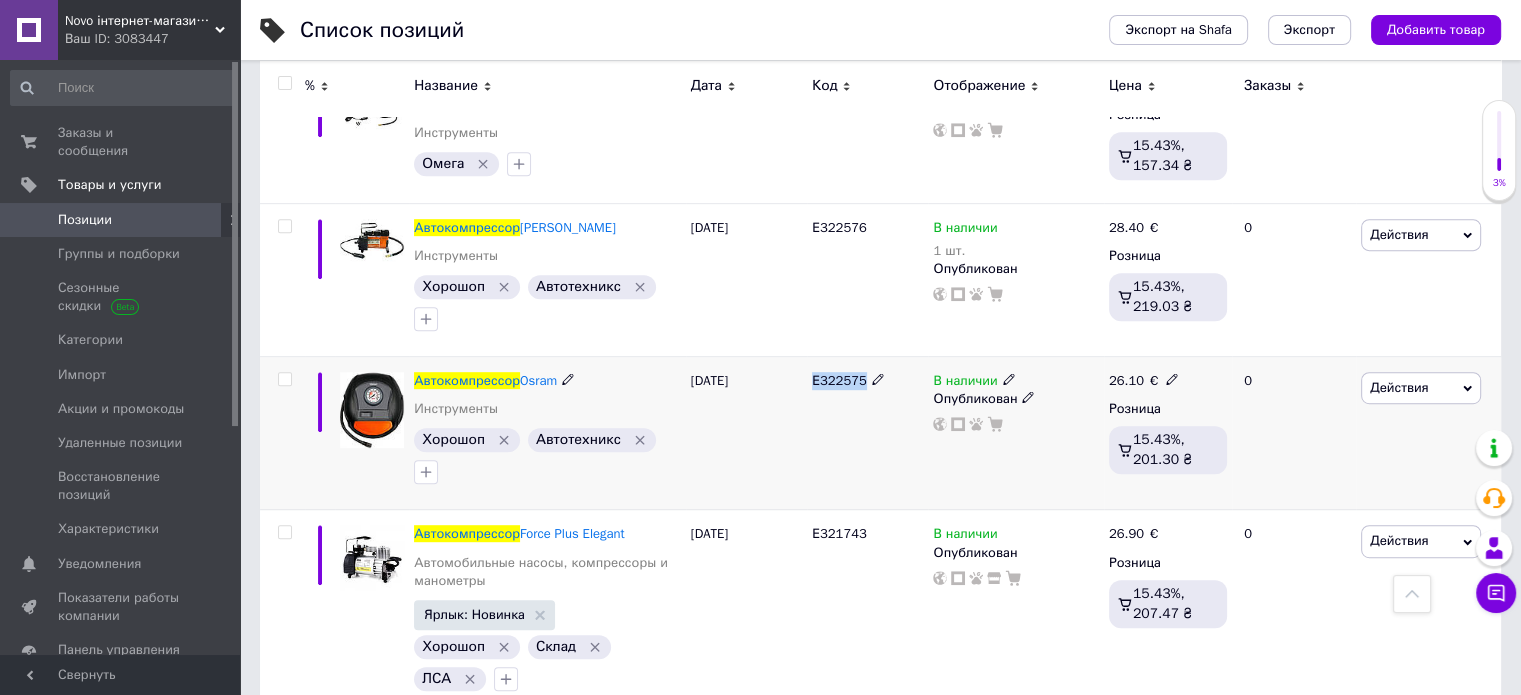 click on "Е322575" at bounding box center [839, 380] 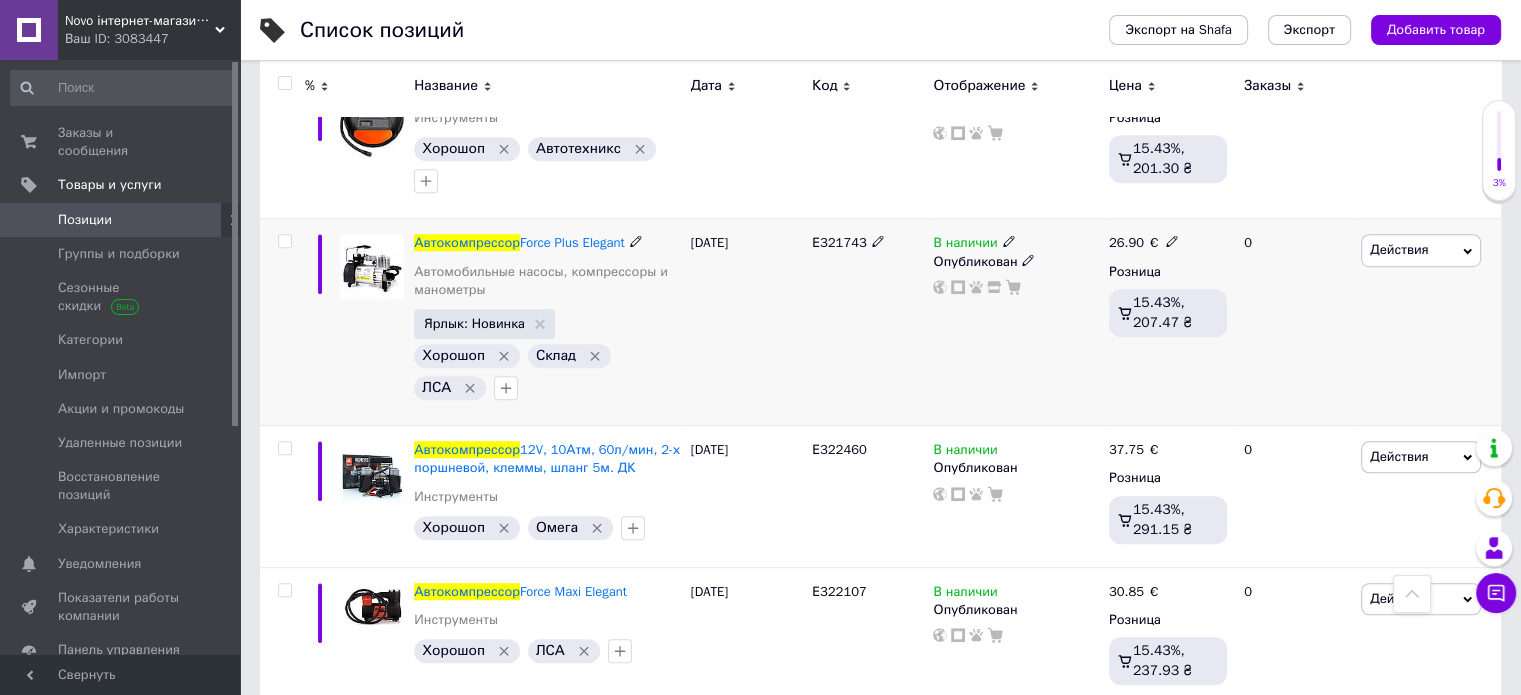 scroll, scrollTop: 1300, scrollLeft: 0, axis: vertical 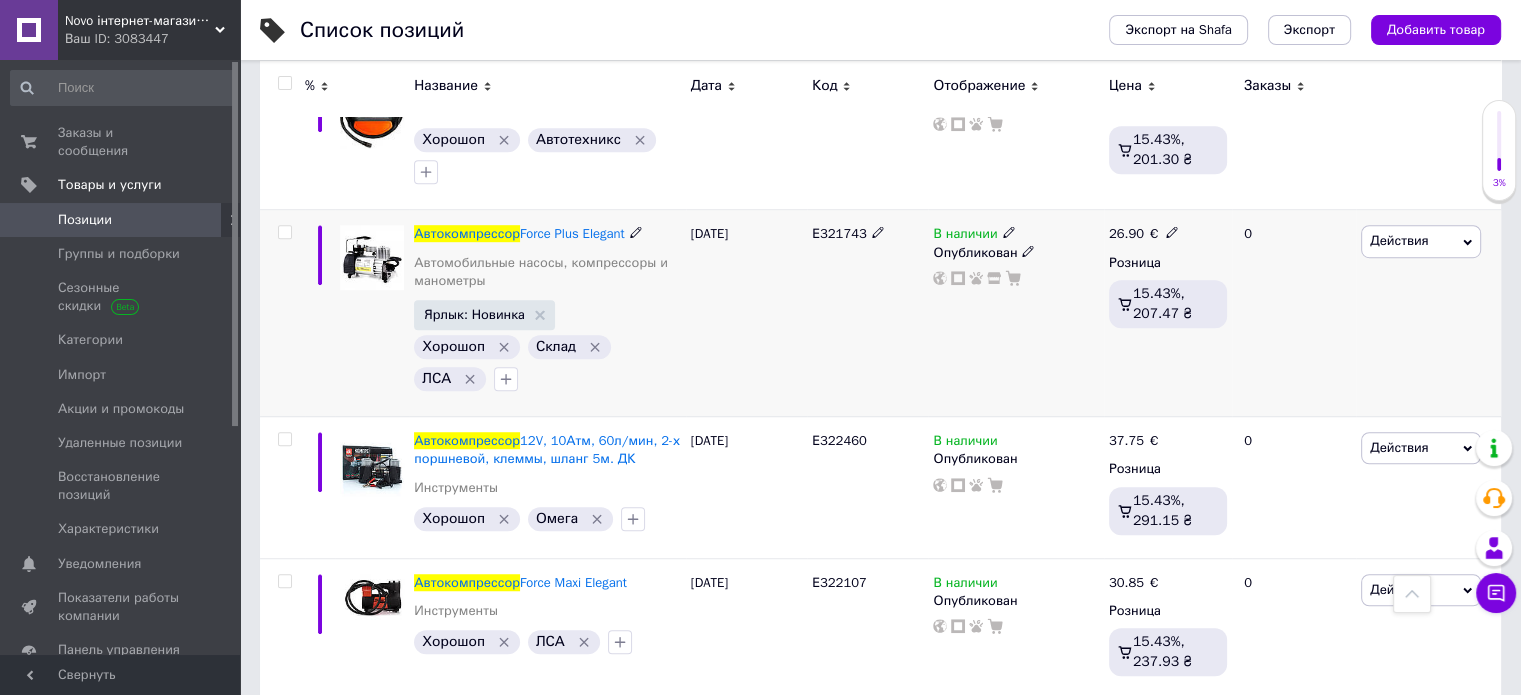 click on "Е321743" at bounding box center [839, 233] 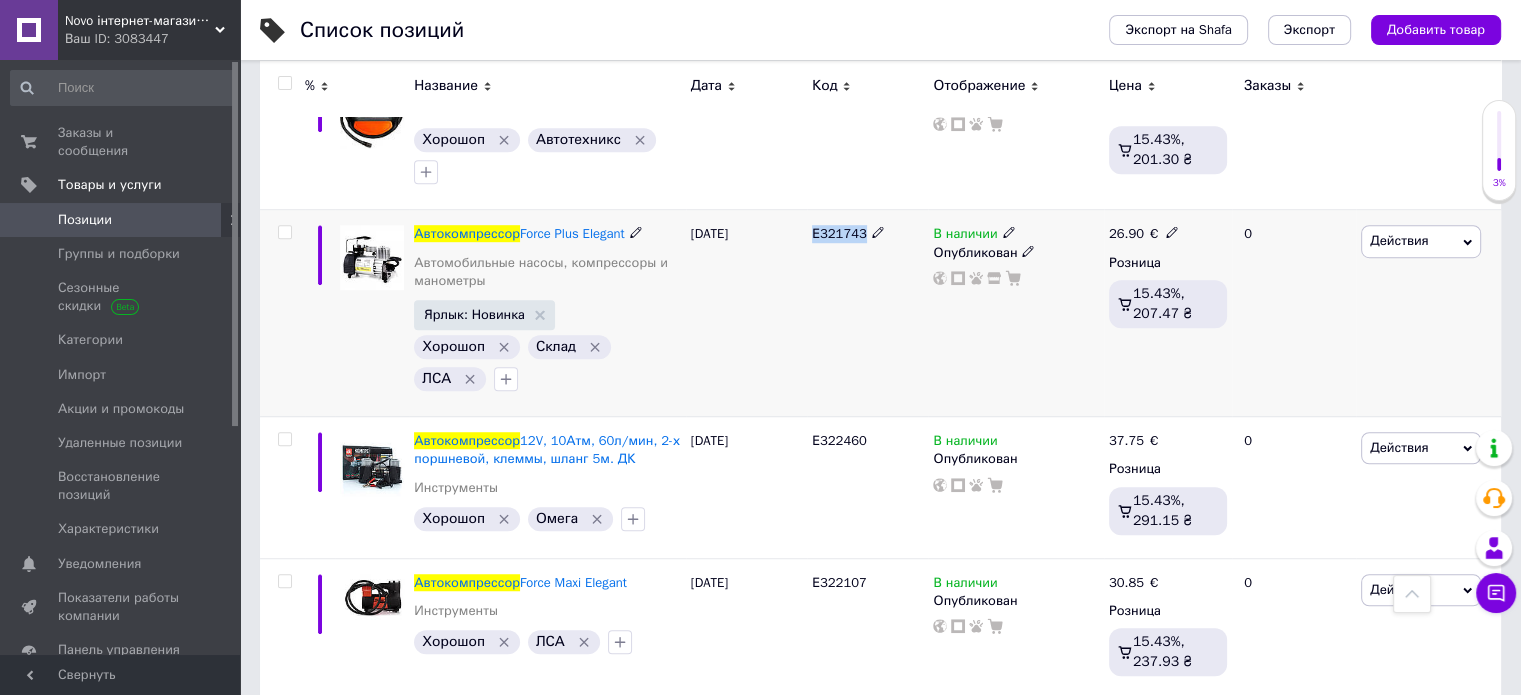 click on "Е321743" at bounding box center (839, 233) 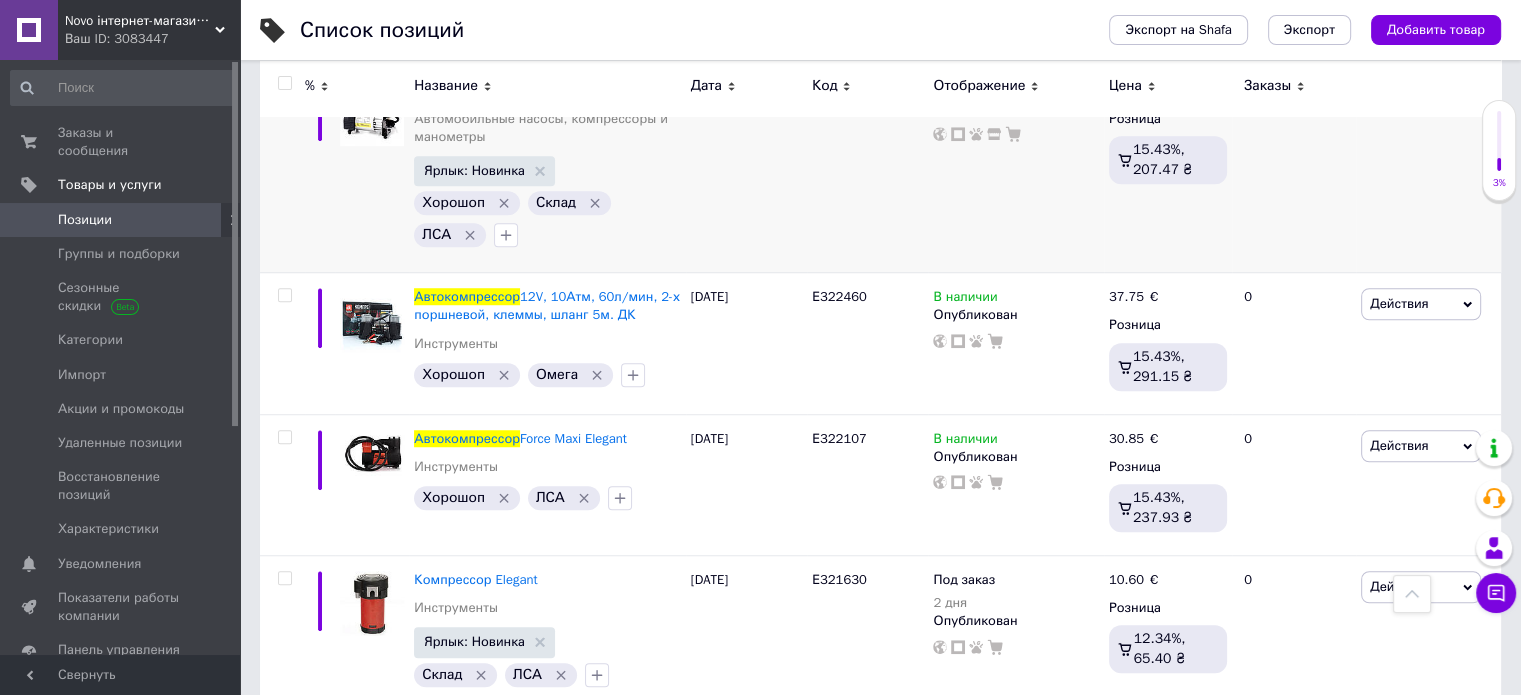 scroll, scrollTop: 1453, scrollLeft: 0, axis: vertical 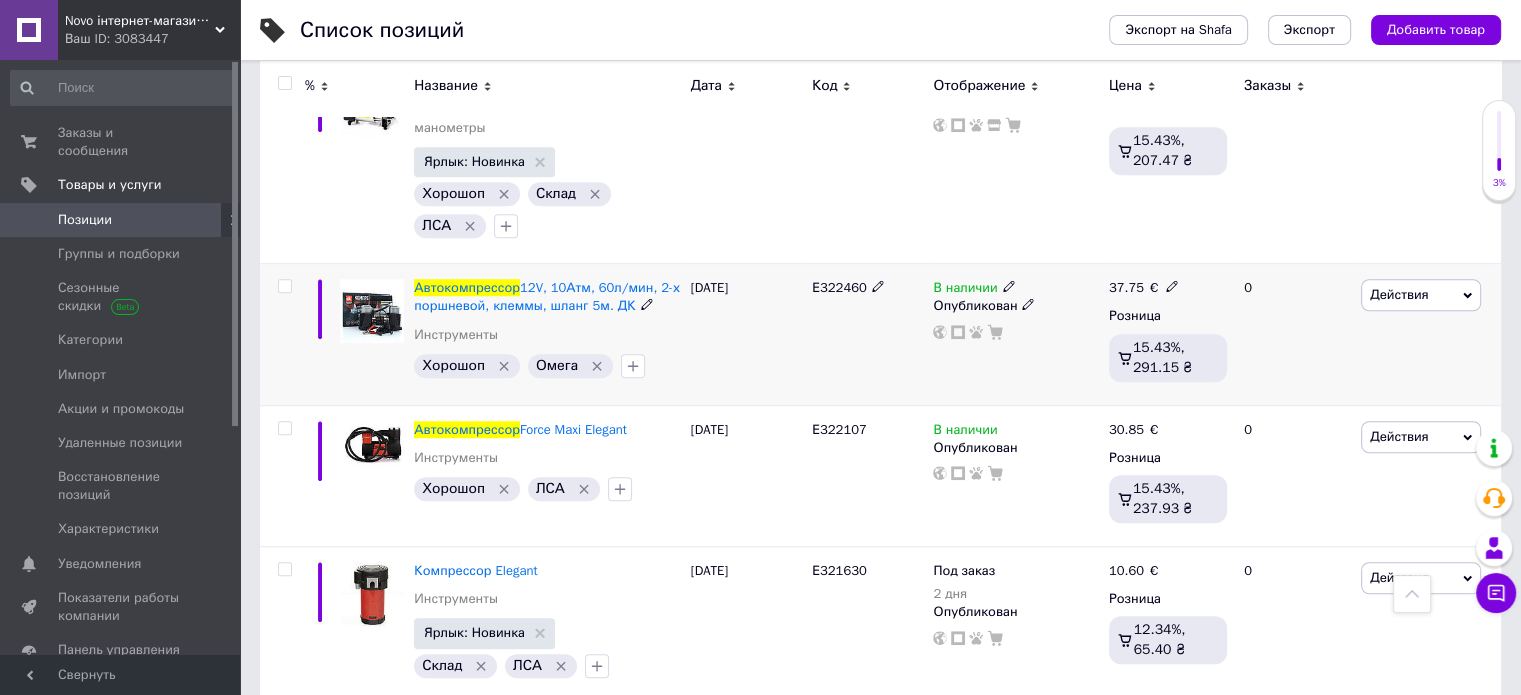 click on "Е322460" at bounding box center [839, 287] 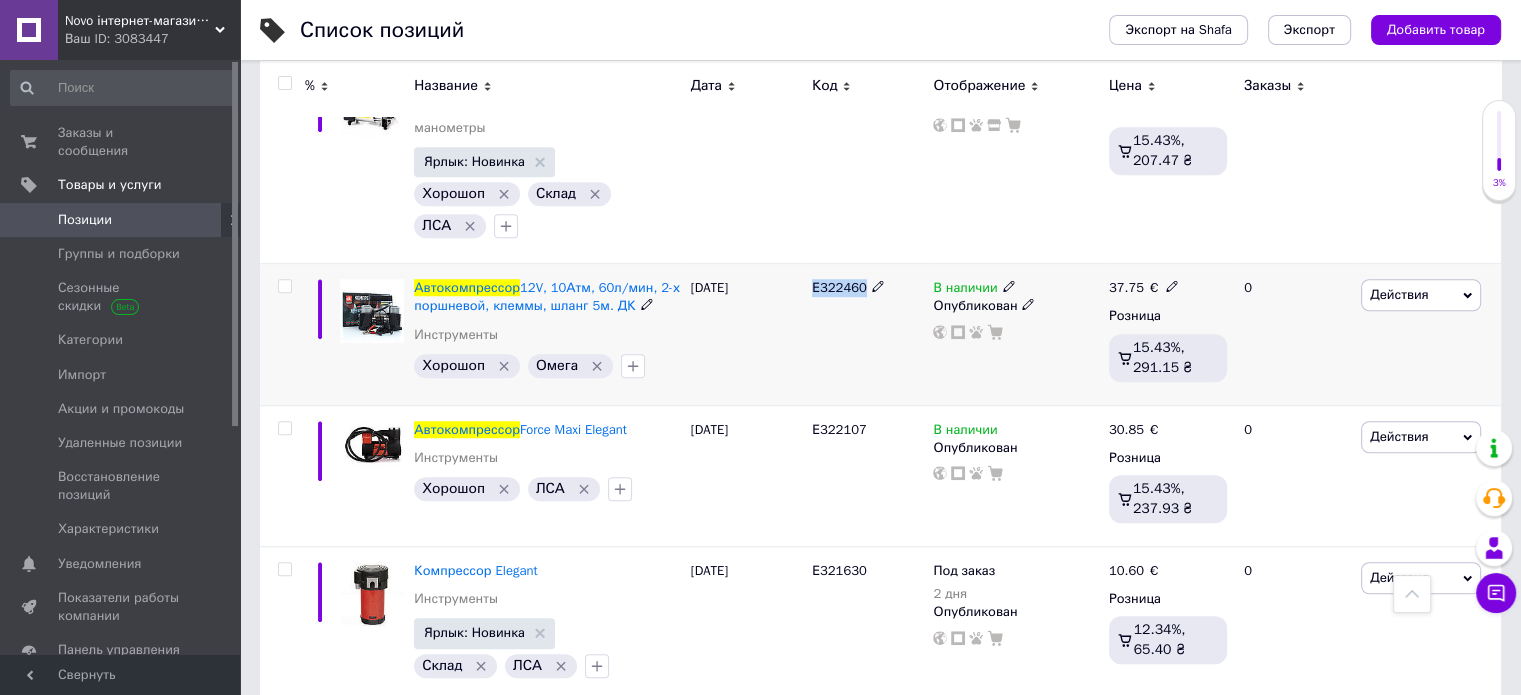 click on "Е322460" at bounding box center [839, 287] 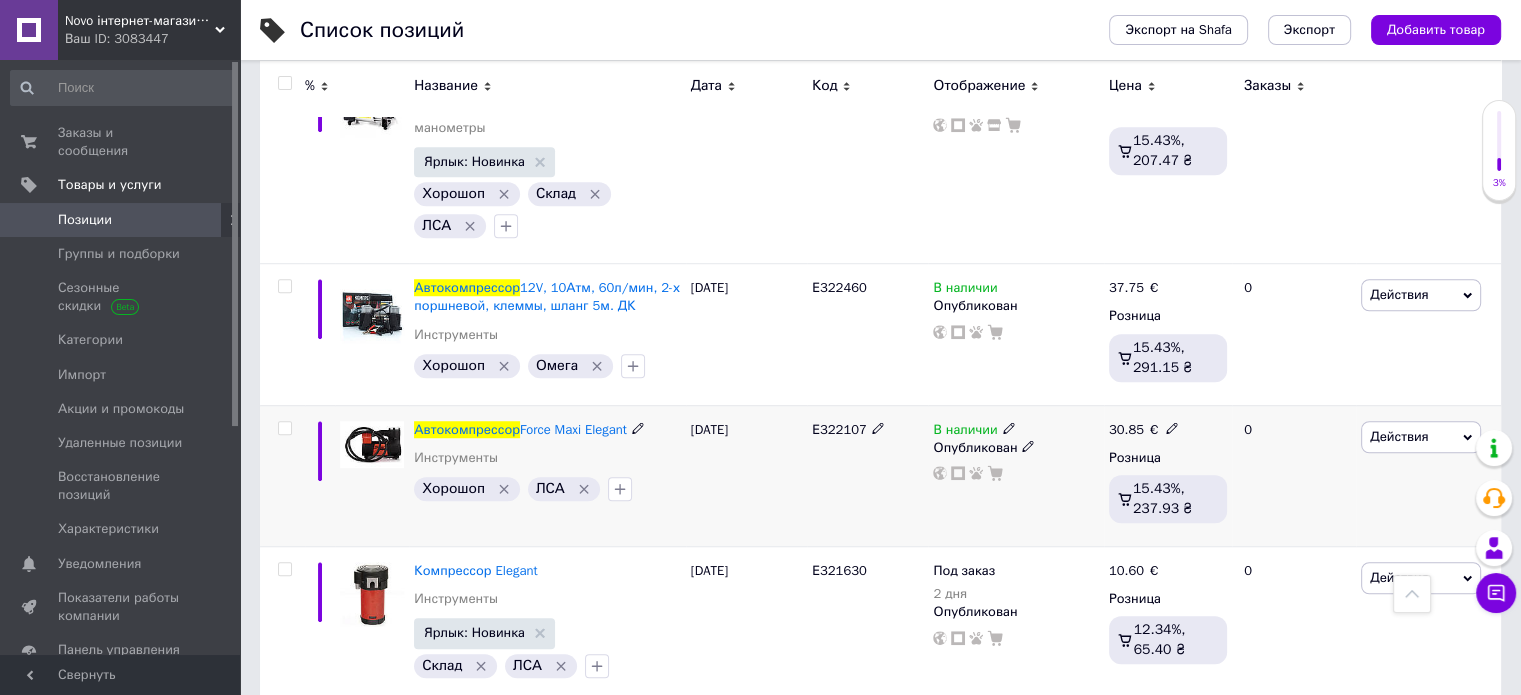 click on "Е322107" at bounding box center (839, 429) 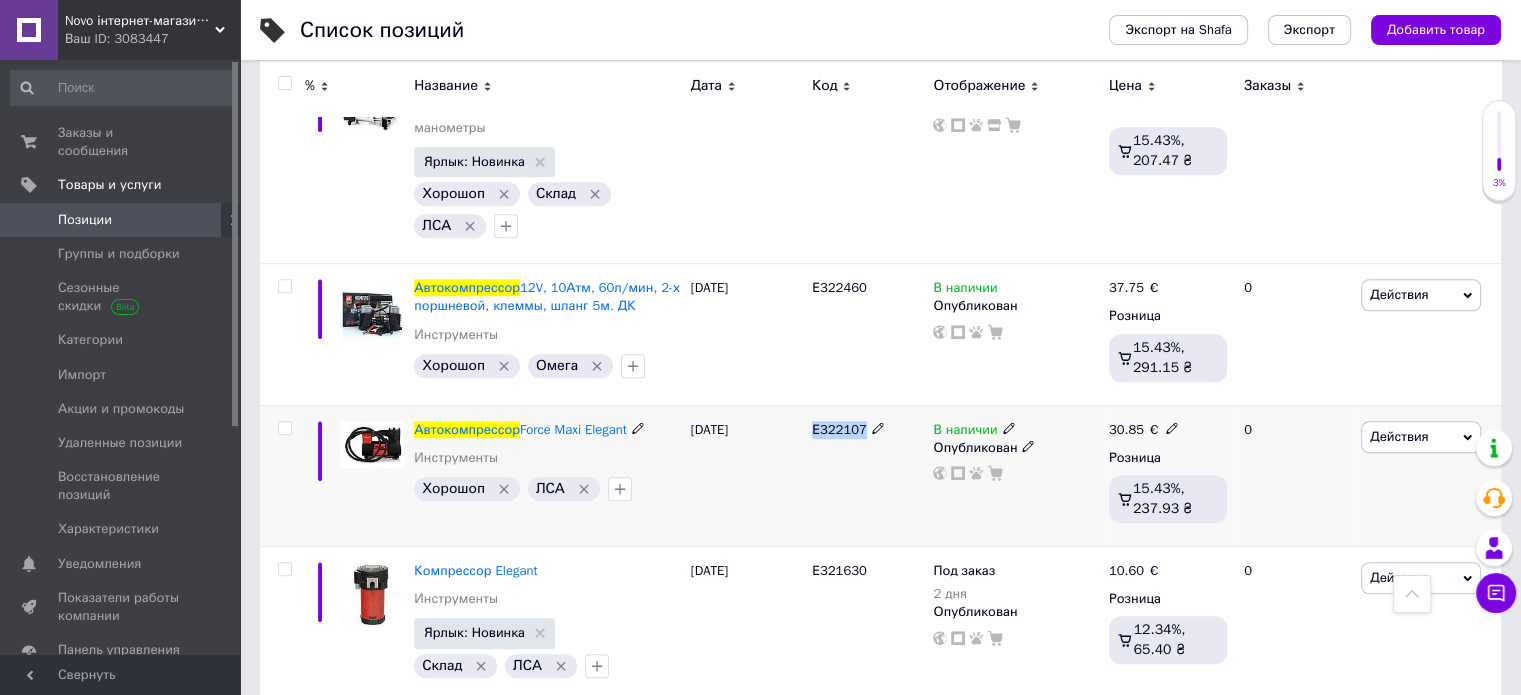 click on "Е322107" at bounding box center [839, 429] 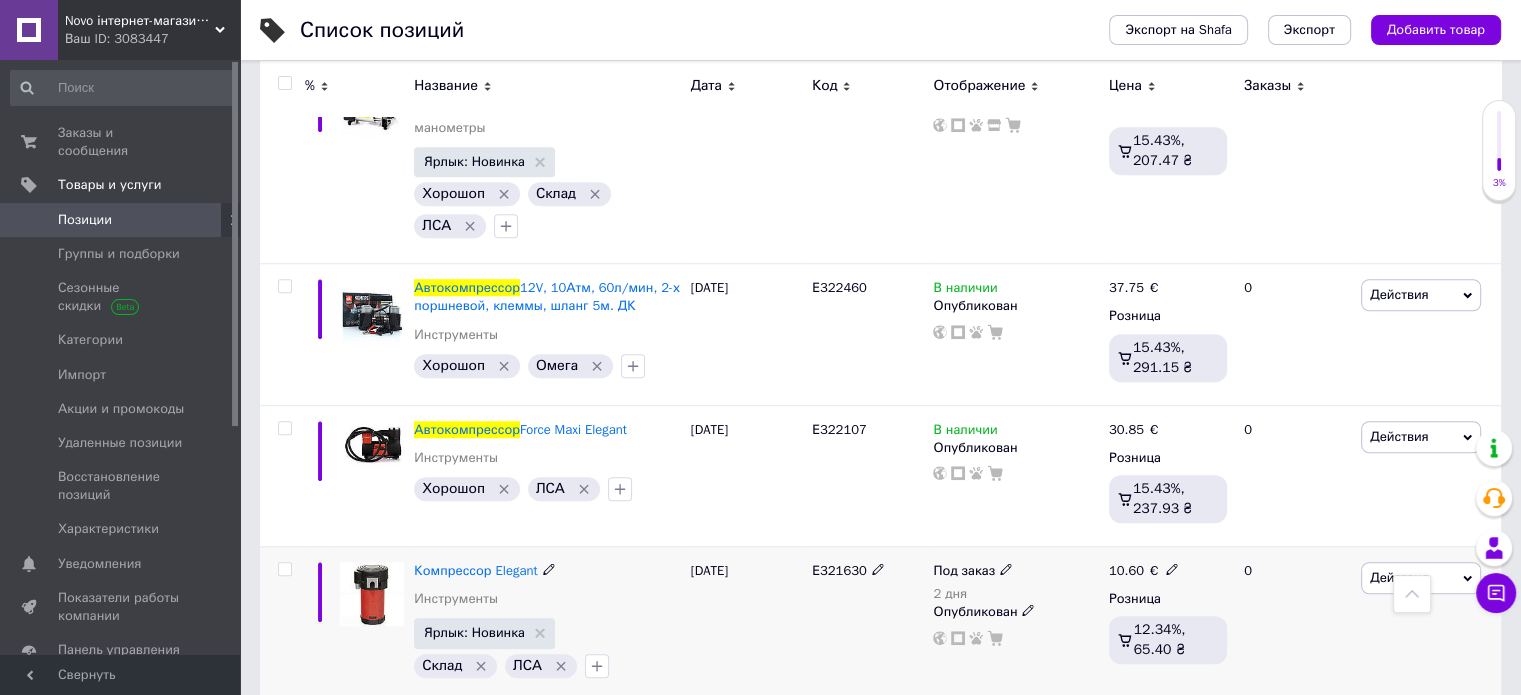 click on "Е321630" at bounding box center (839, 570) 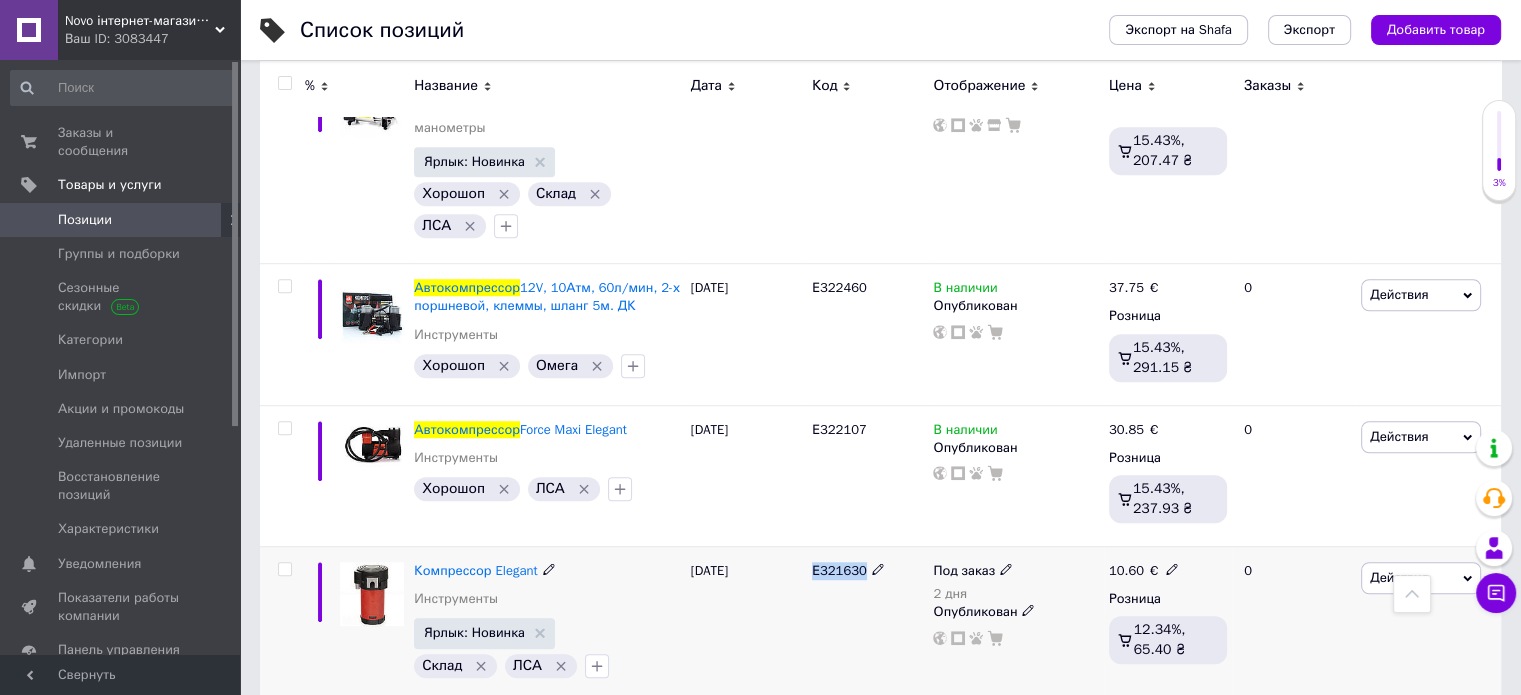 click on "Е321630" at bounding box center [839, 570] 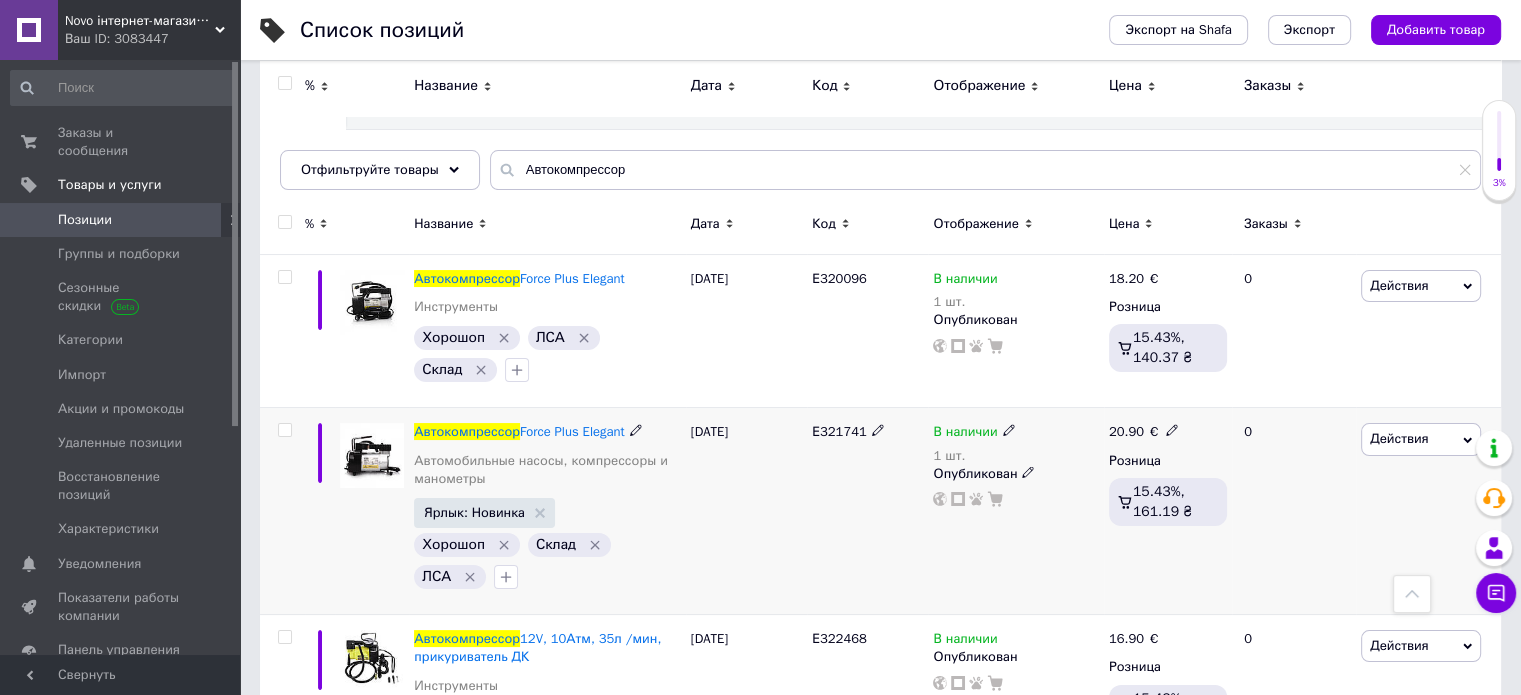 scroll, scrollTop: 0, scrollLeft: 0, axis: both 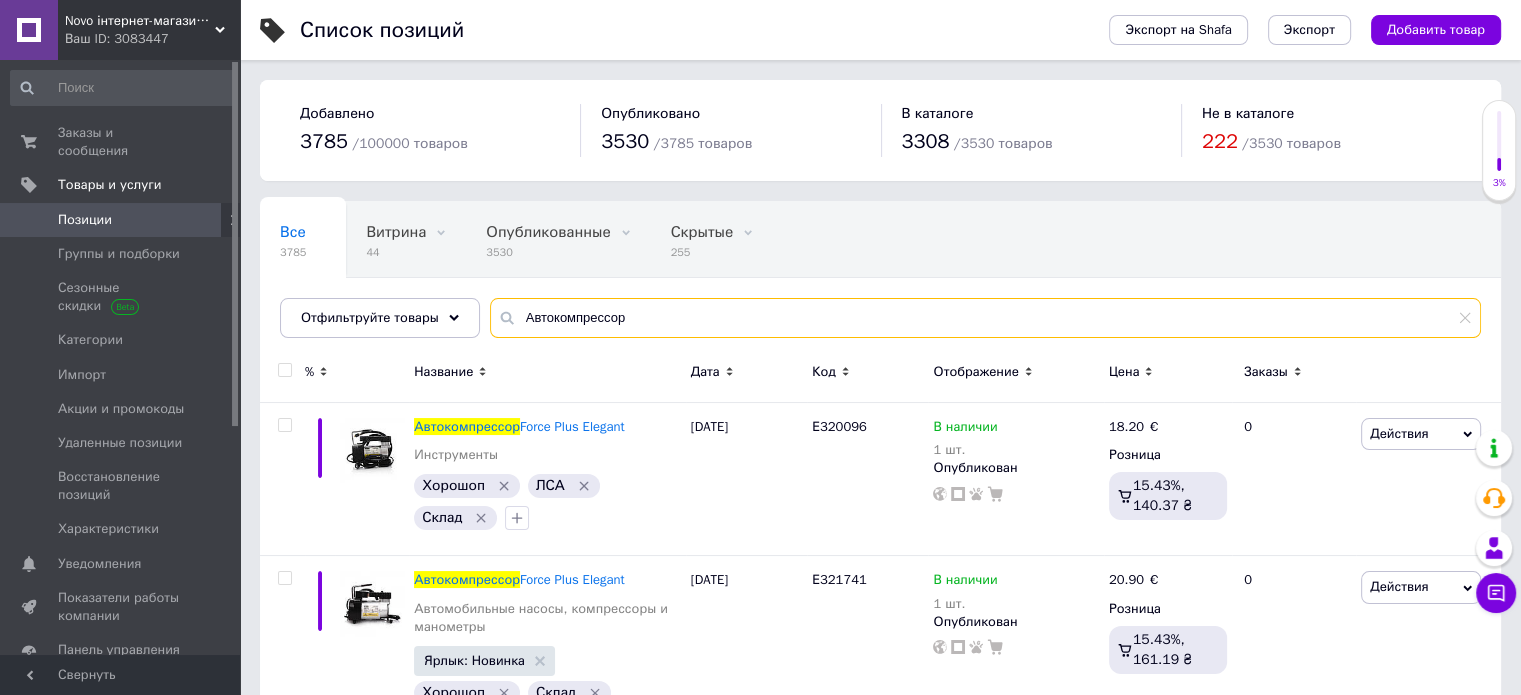 click on "Автокомпрессор" at bounding box center (985, 318) 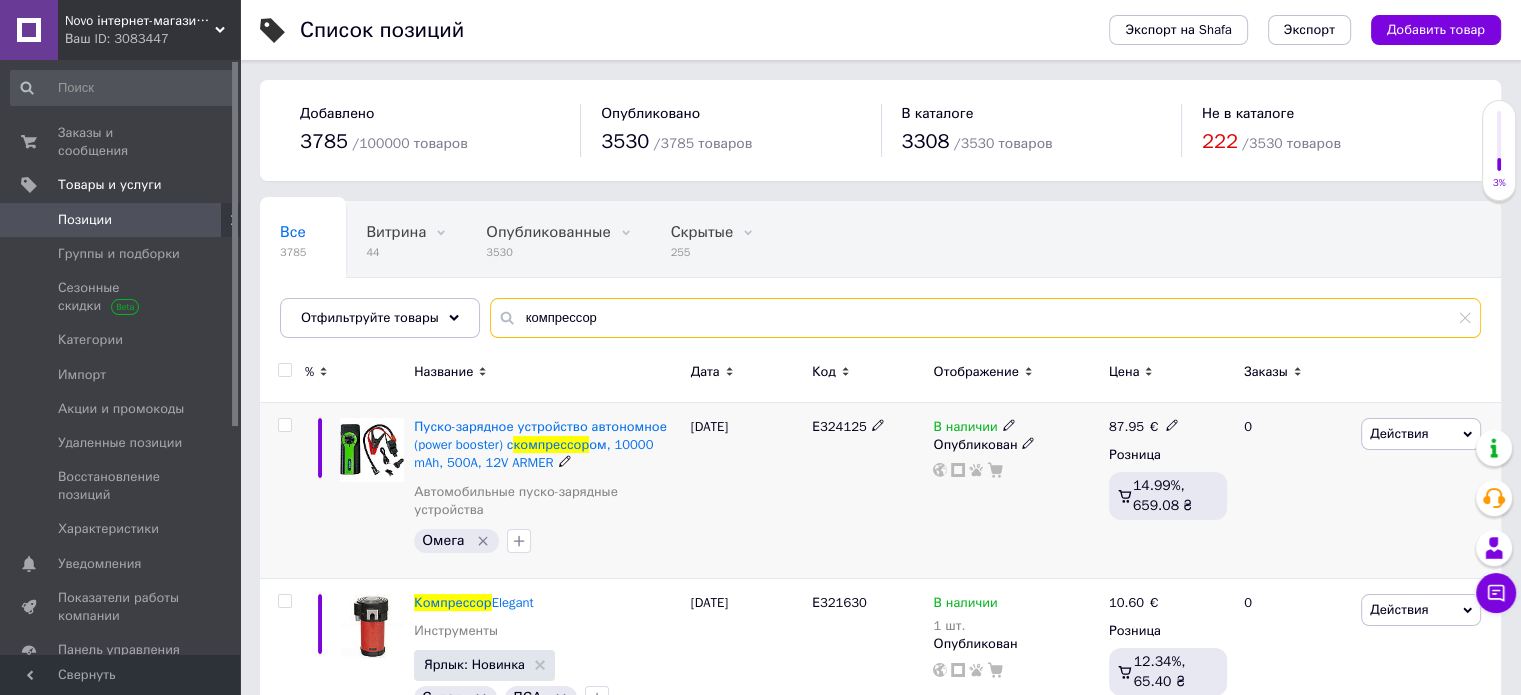 type on "компрессор" 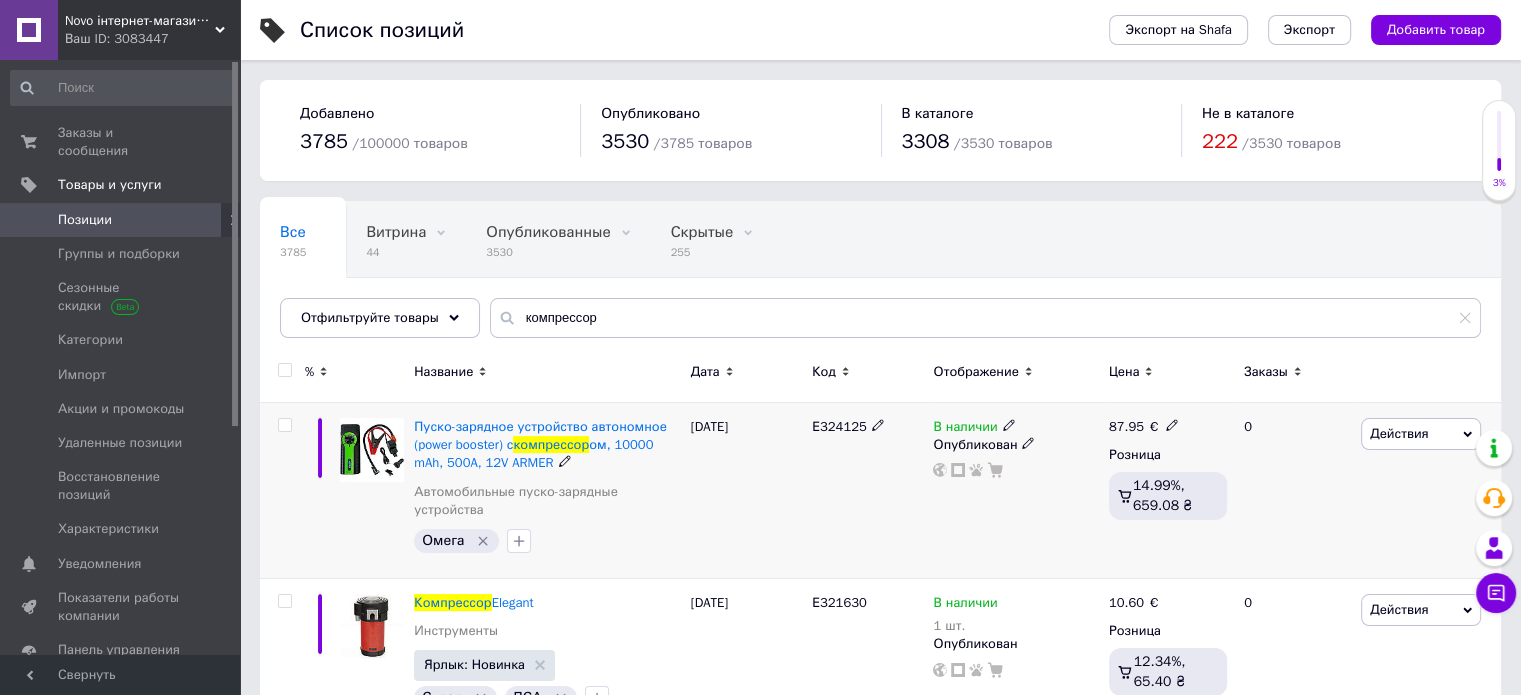 click on "Е324125" at bounding box center [839, 426] 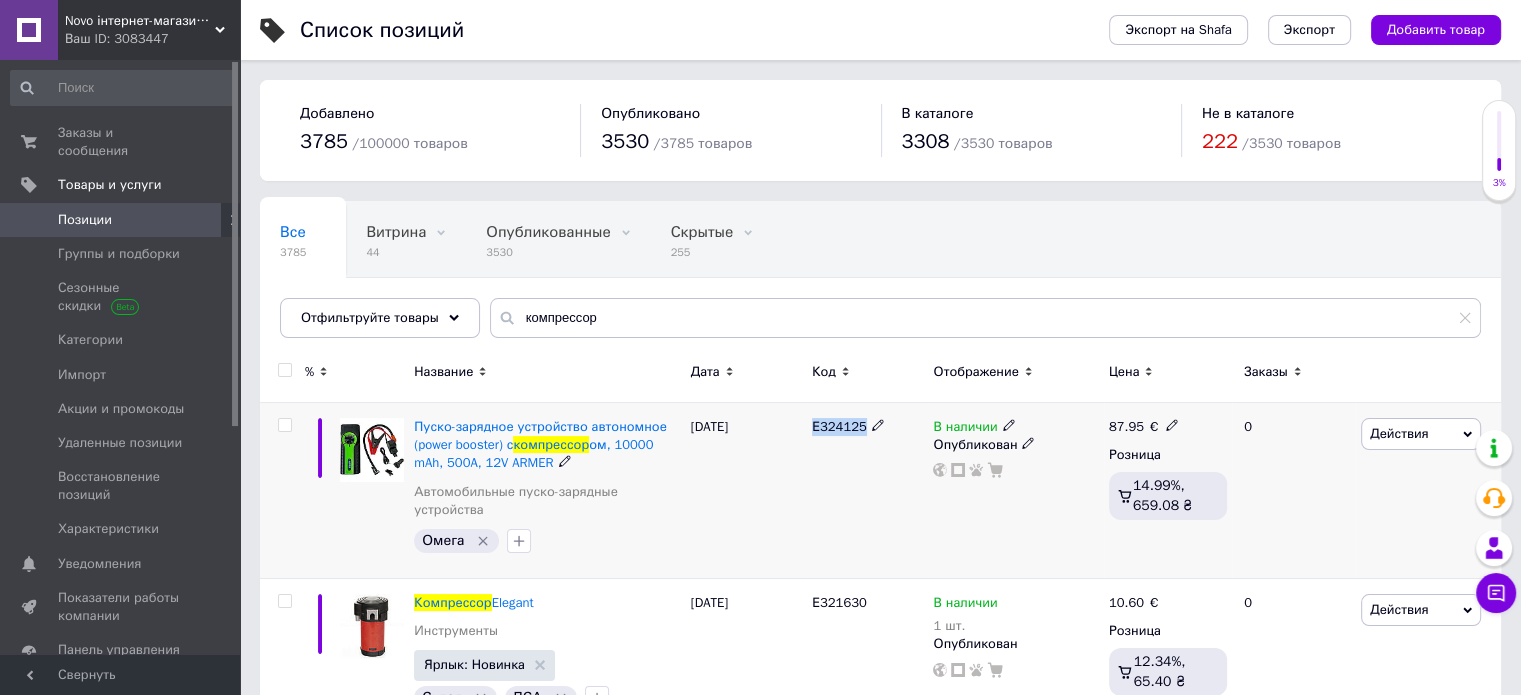 click on "Е324125" at bounding box center (839, 426) 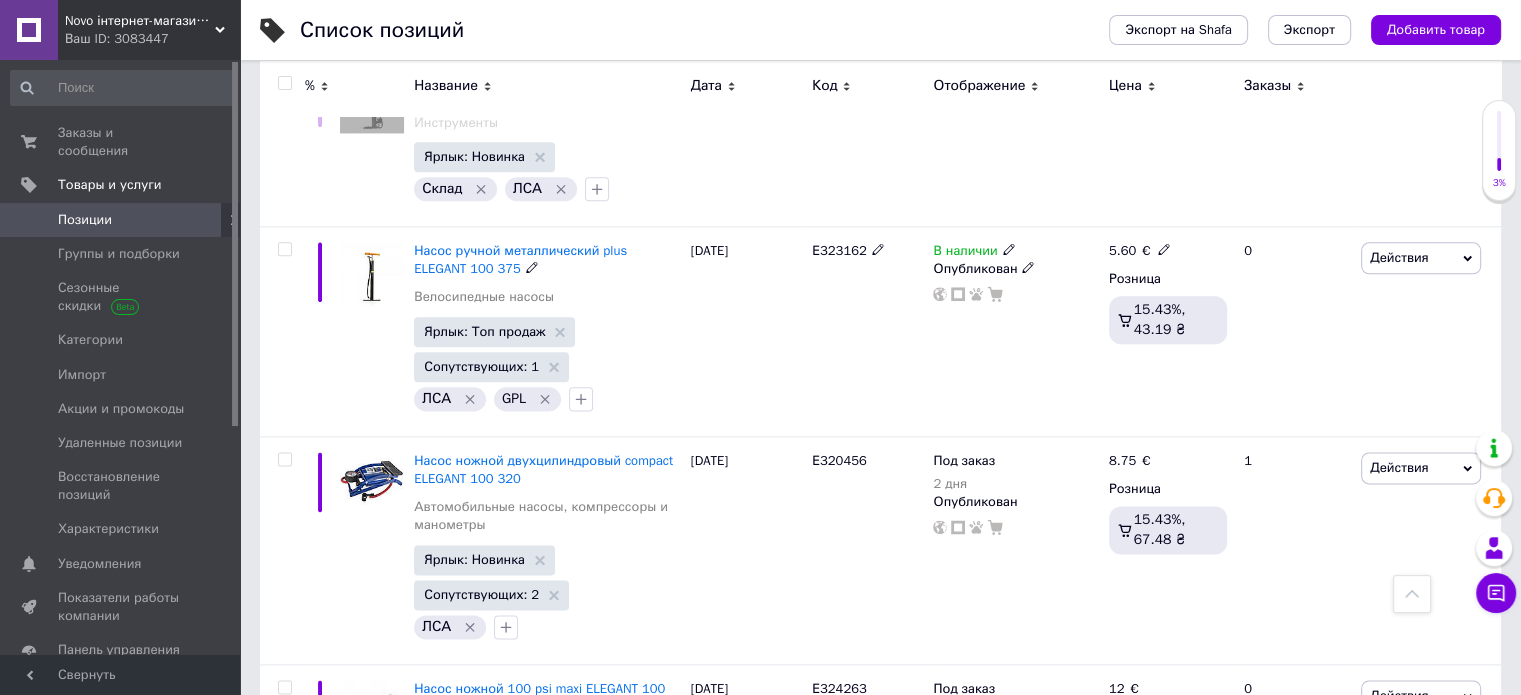 scroll, scrollTop: 2400, scrollLeft: 0, axis: vertical 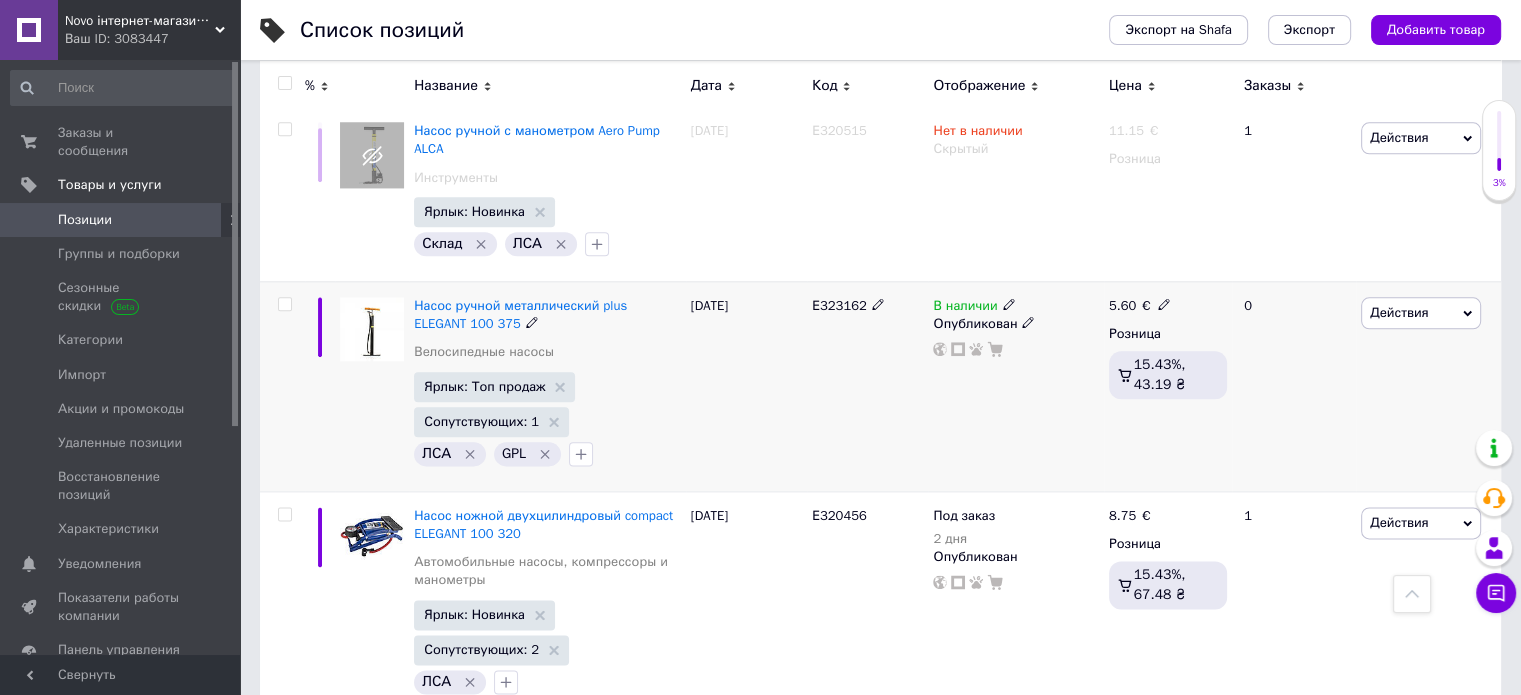 click on "Е323162" at bounding box center [839, 305] 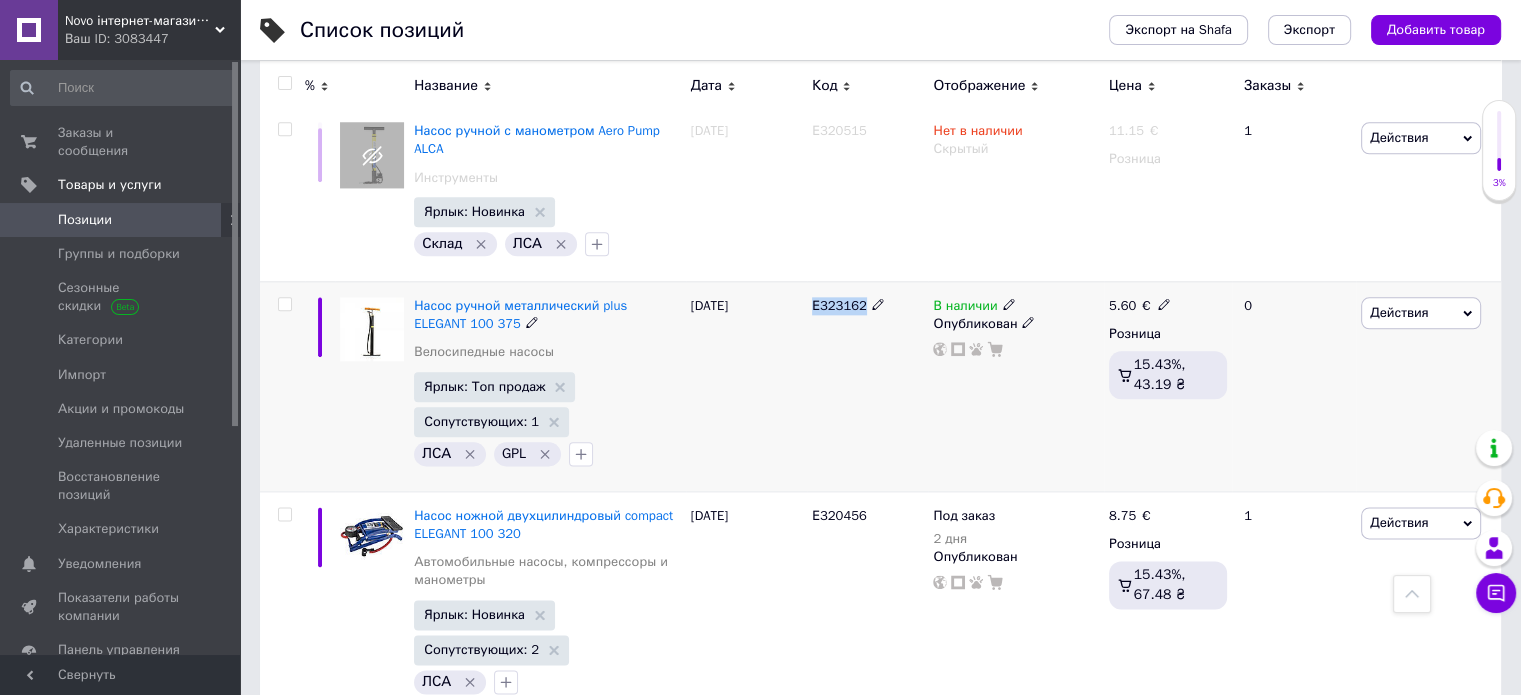 click on "Е323162" at bounding box center (839, 305) 